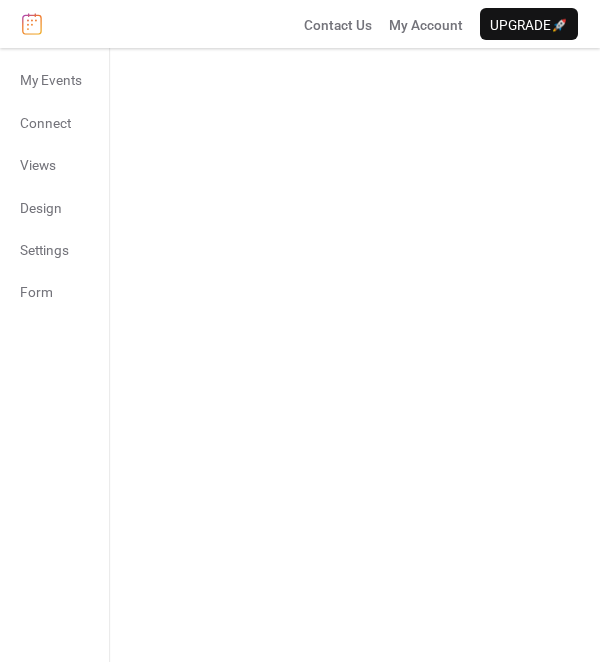 scroll, scrollTop: 0, scrollLeft: 0, axis: both 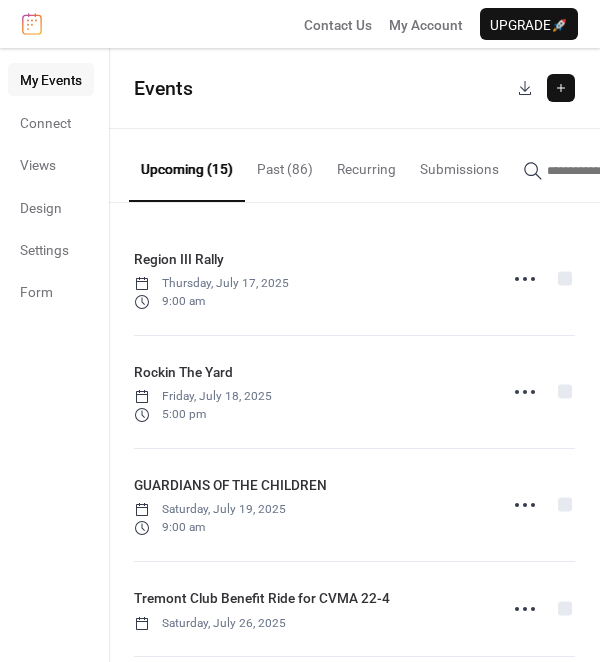 click at bounding box center [561, 88] 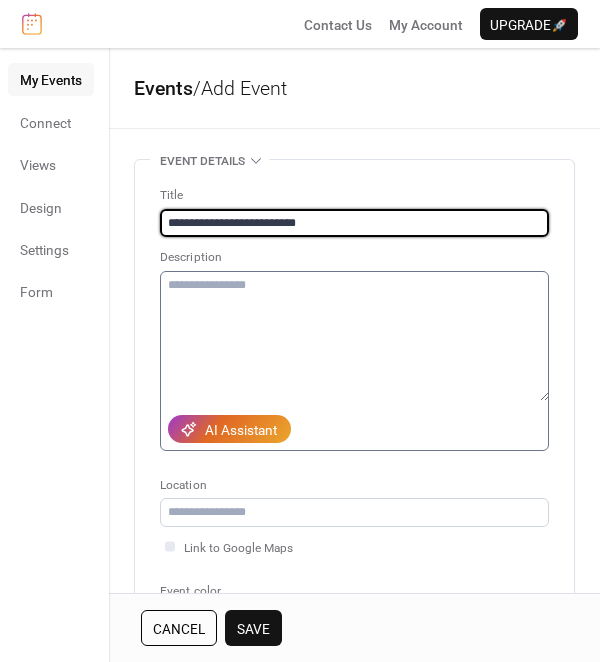type on "**********" 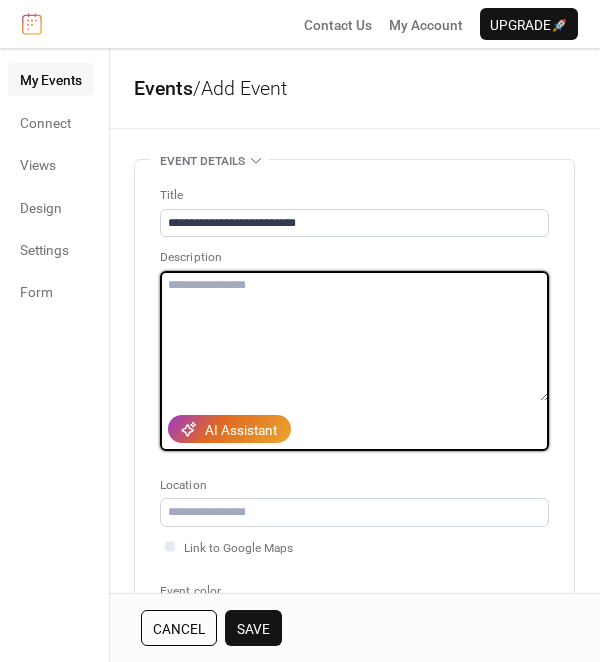 click at bounding box center (354, 336) 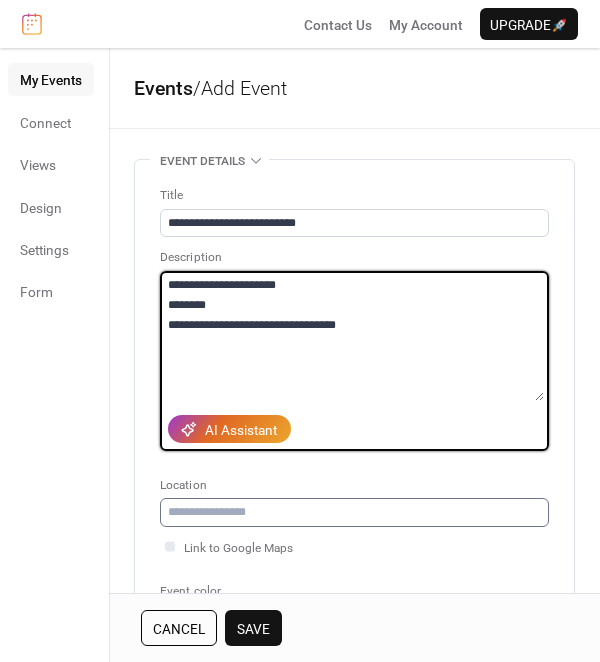 type on "**********" 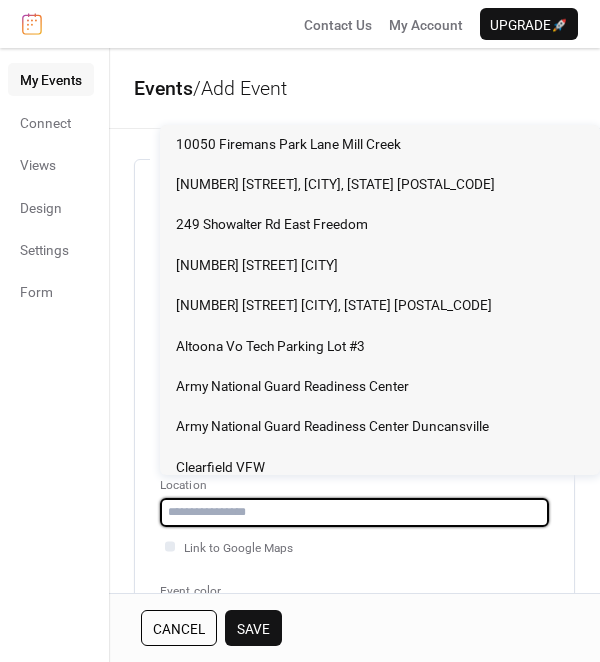 click at bounding box center [354, 512] 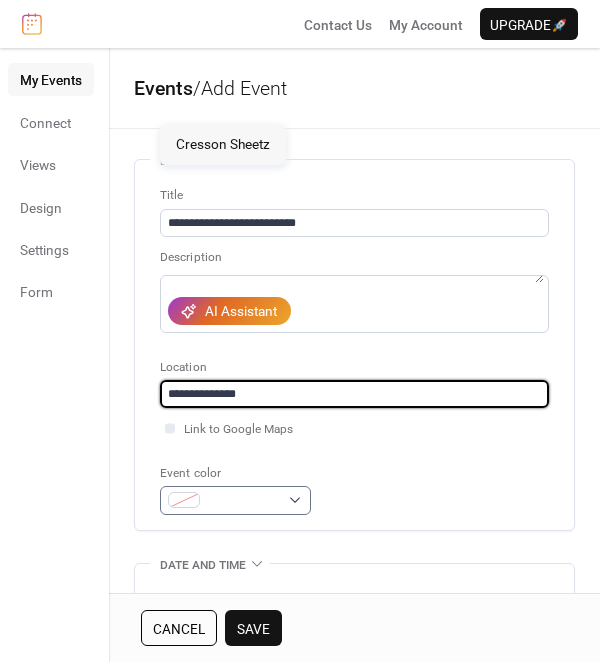 type on "**********" 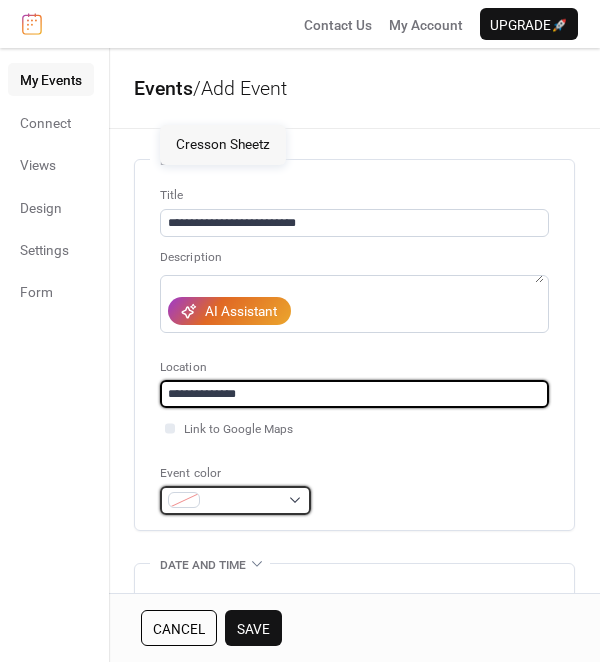 click at bounding box center [235, 500] 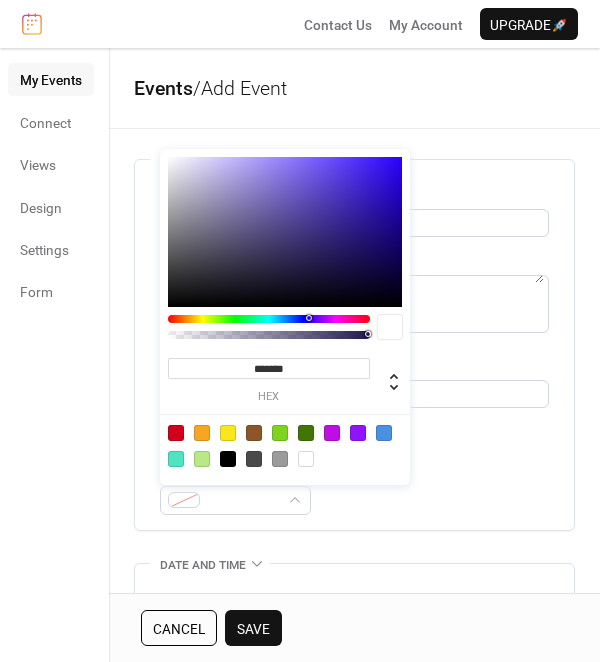 click at bounding box center [384, 433] 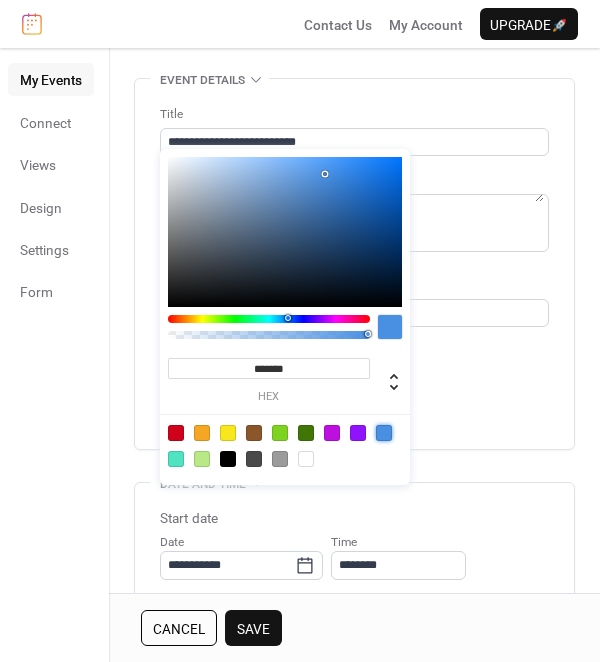 scroll, scrollTop: 79, scrollLeft: 0, axis: vertical 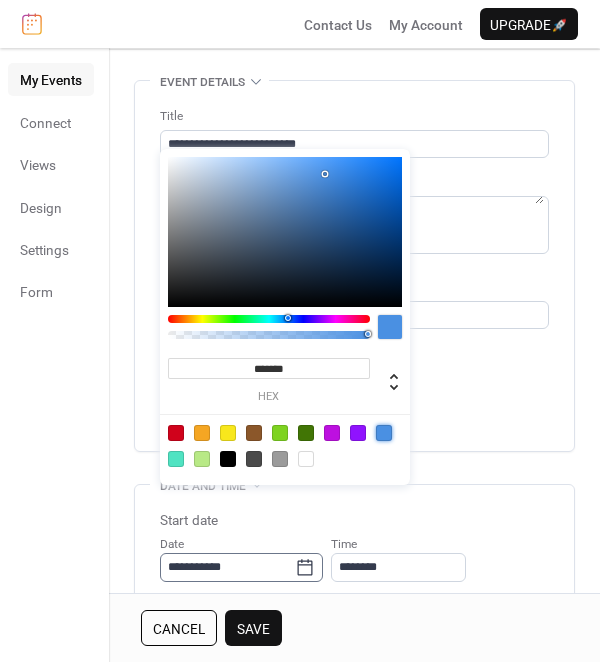 click 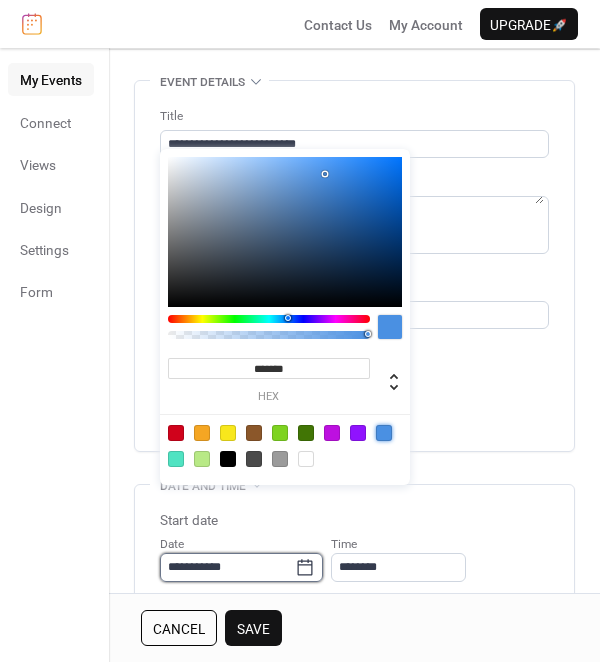 click on "**********" at bounding box center (227, 567) 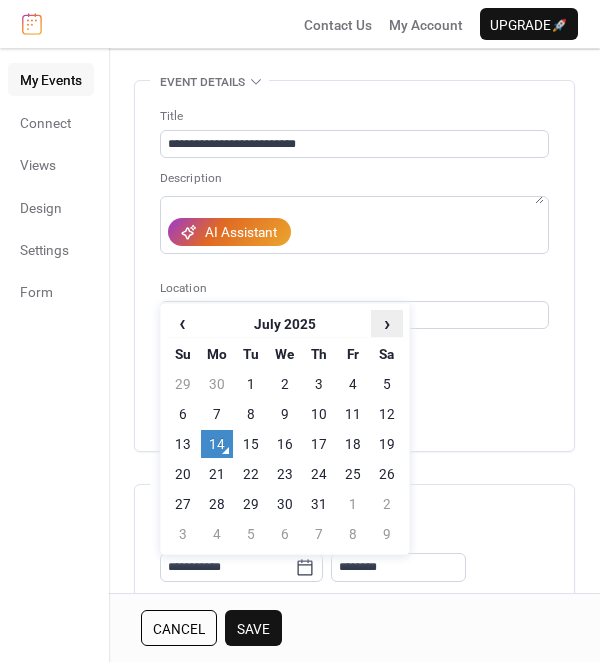 click on "›" at bounding box center (387, 323) 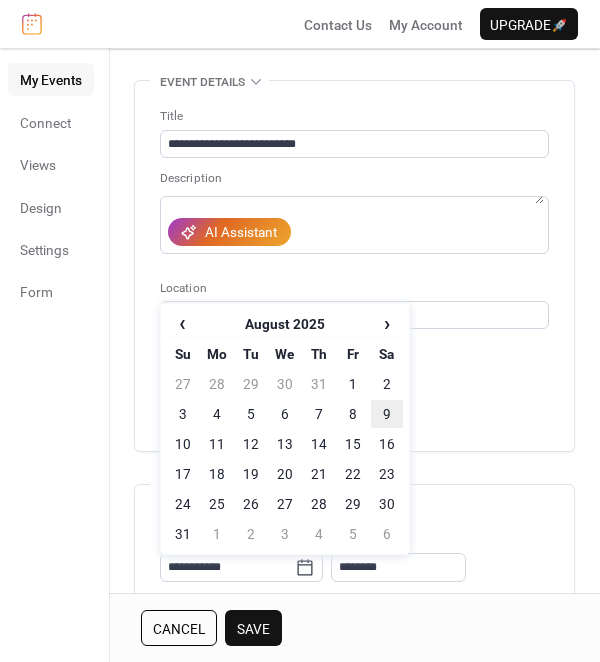 click on "9" at bounding box center [387, 414] 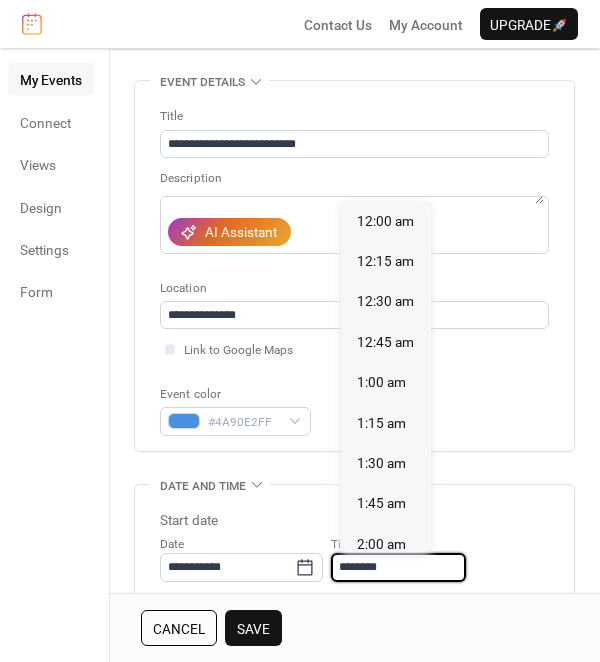 scroll, scrollTop: 1939, scrollLeft: 0, axis: vertical 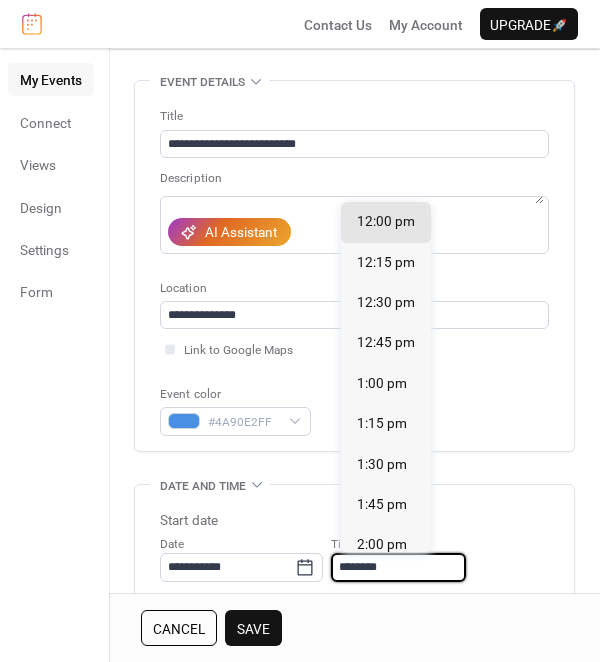click on "********" at bounding box center [398, 567] 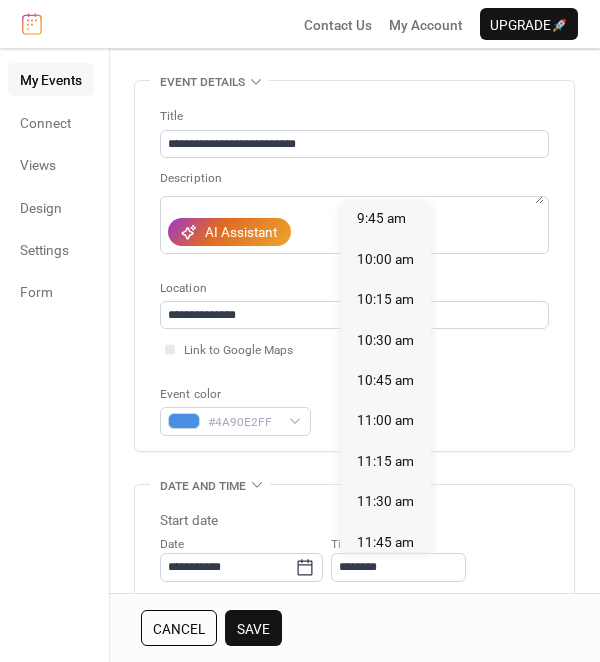 scroll, scrollTop: 1542, scrollLeft: 0, axis: vertical 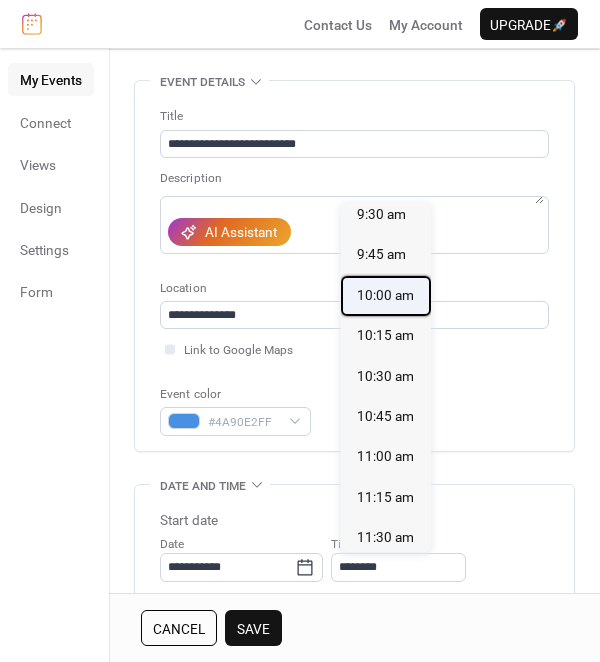click on "10:00 am" at bounding box center [385, 295] 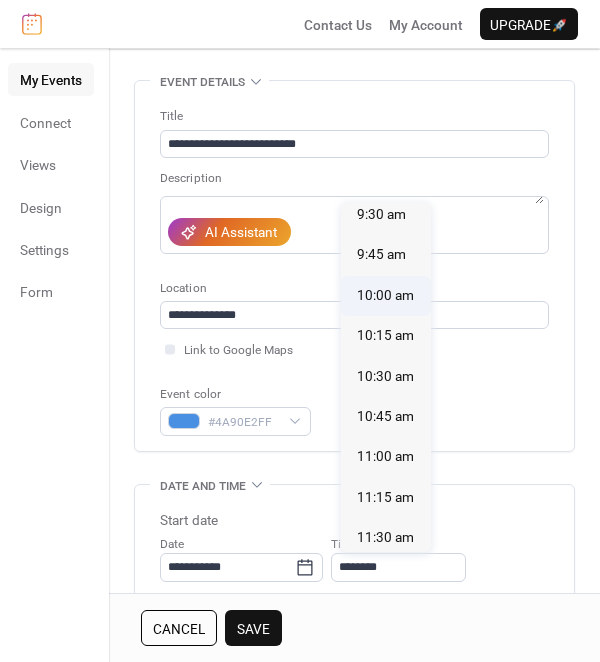 type on "********" 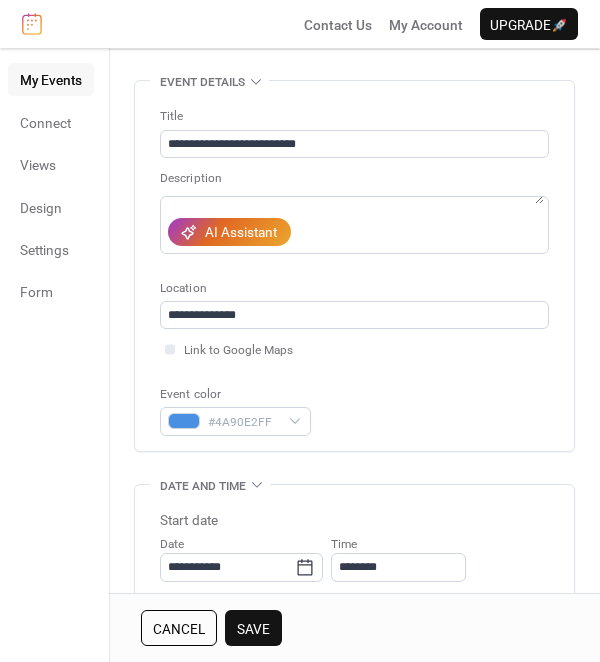 click on "**********" at bounding box center [354, 780] 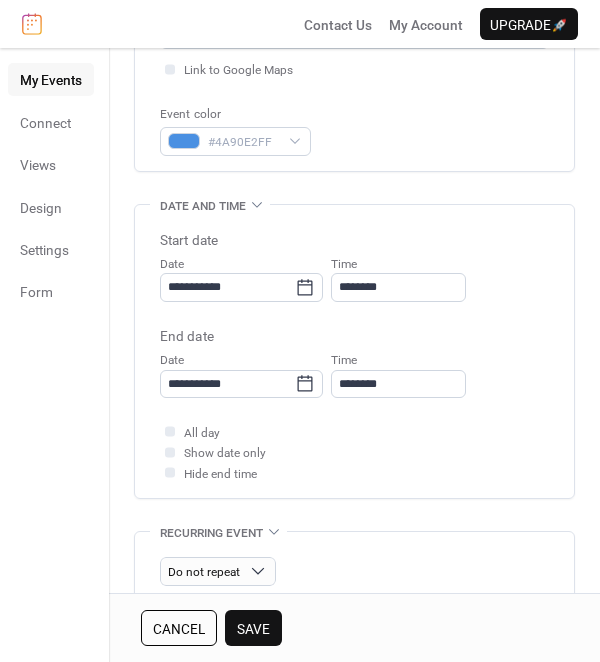 scroll, scrollTop: 399, scrollLeft: 0, axis: vertical 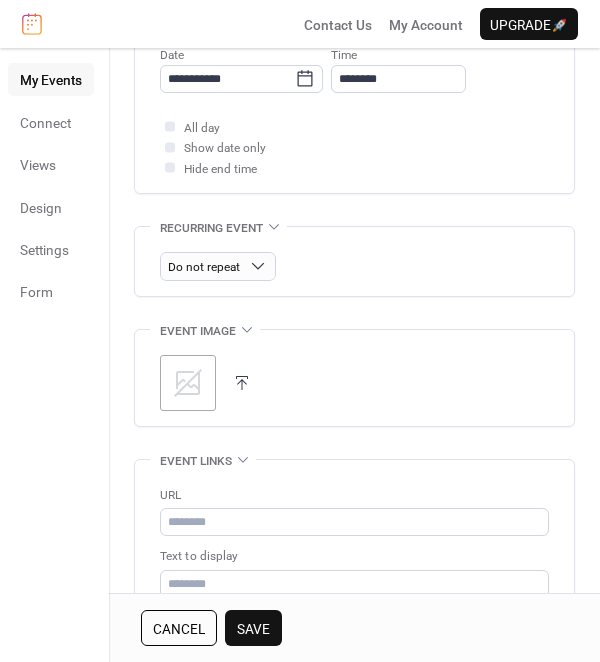 click at bounding box center [242, 383] 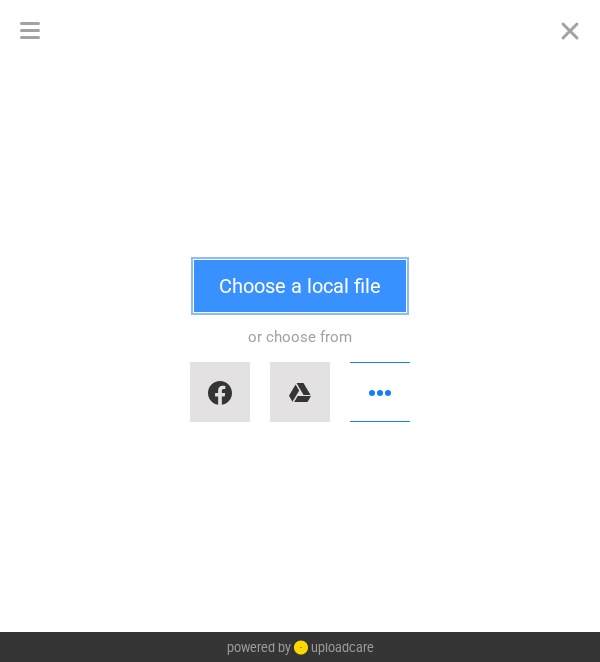 click on "Choose a local file" at bounding box center (300, 286) 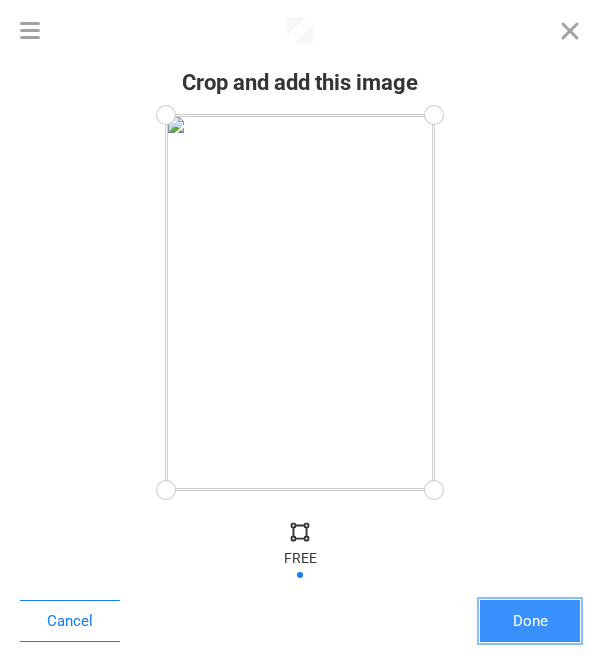 click on "Done" at bounding box center (530, 621) 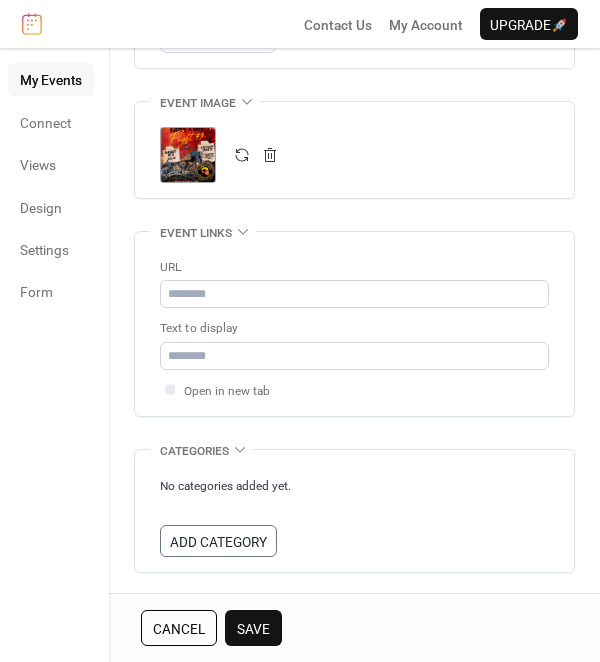 scroll, scrollTop: 900, scrollLeft: 0, axis: vertical 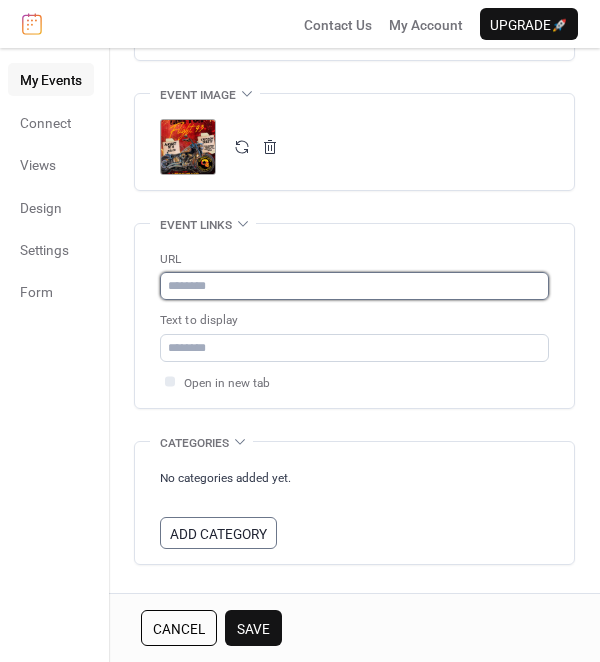 click at bounding box center [354, 286] 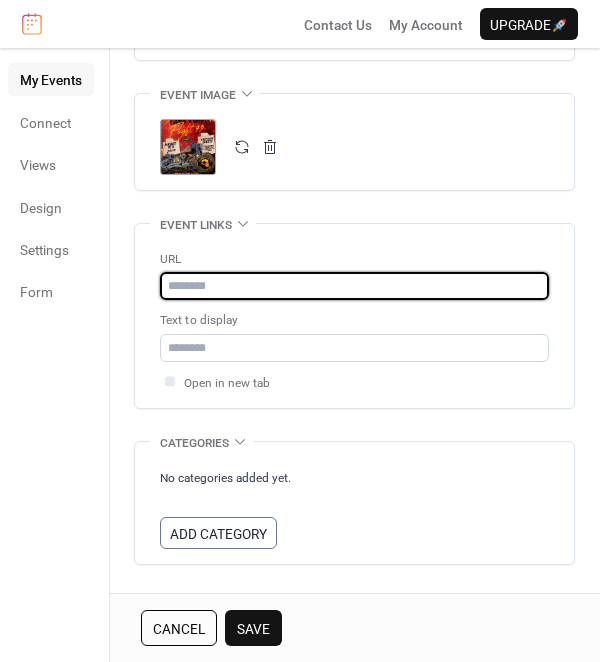 type on "**********" 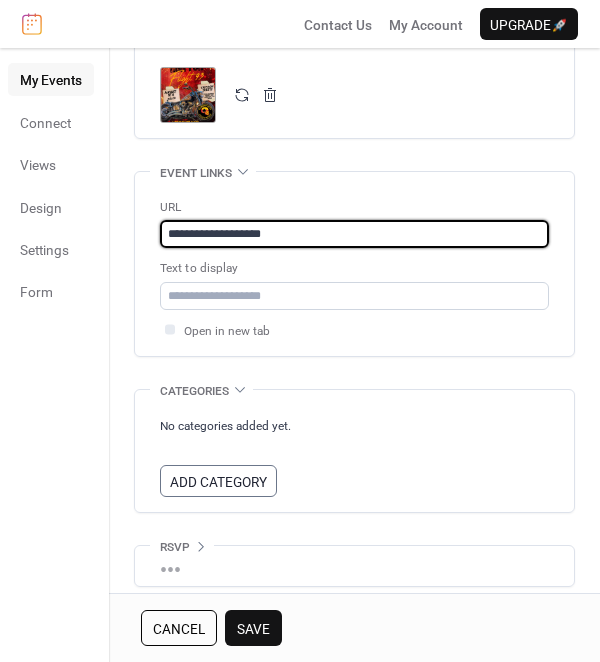 scroll, scrollTop: 960, scrollLeft: 0, axis: vertical 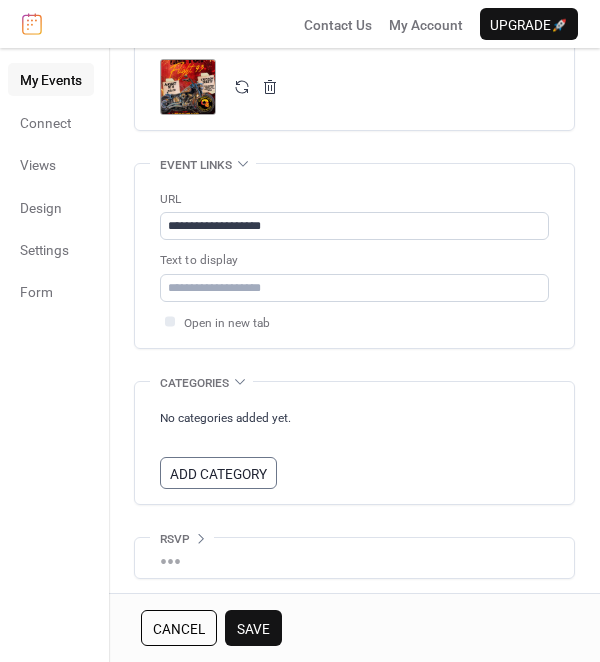 click on "Add Category" at bounding box center (218, 474) 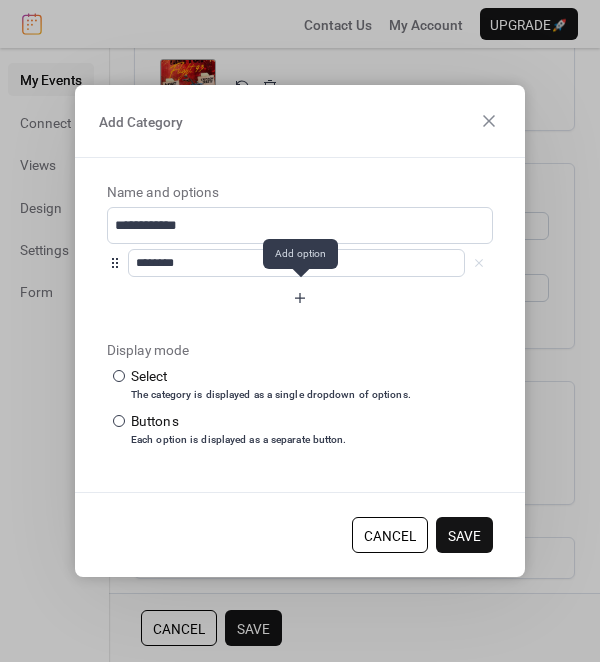 click at bounding box center [300, 298] 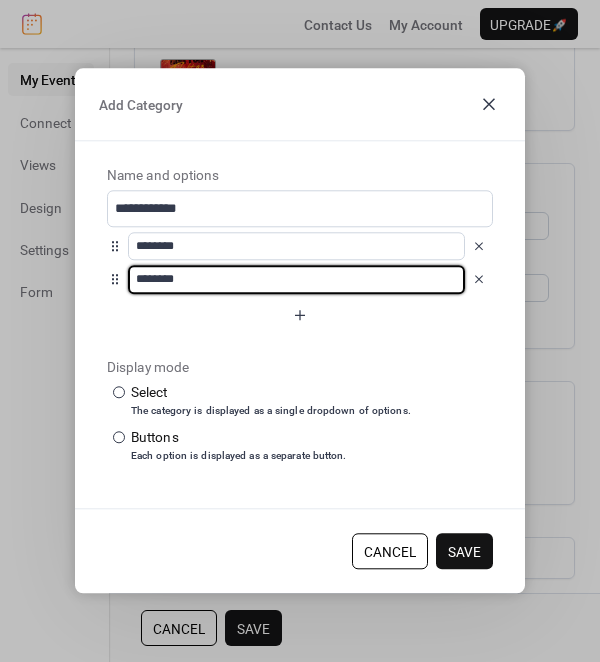 click 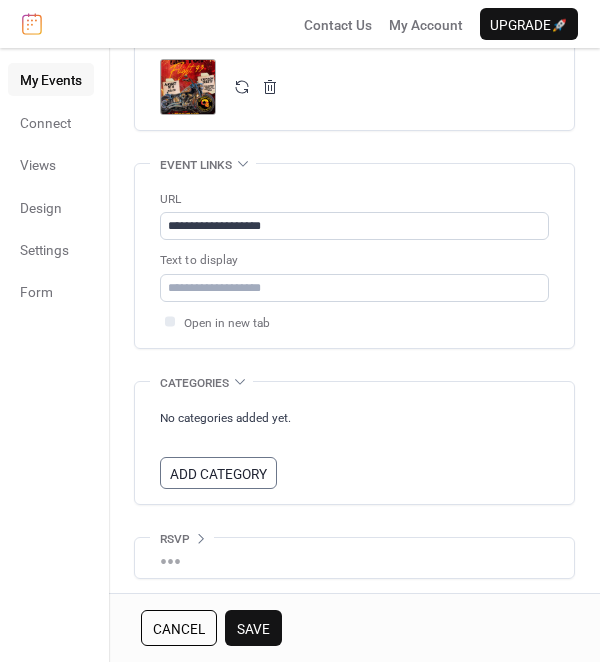 click on "•••" at bounding box center (354, 558) 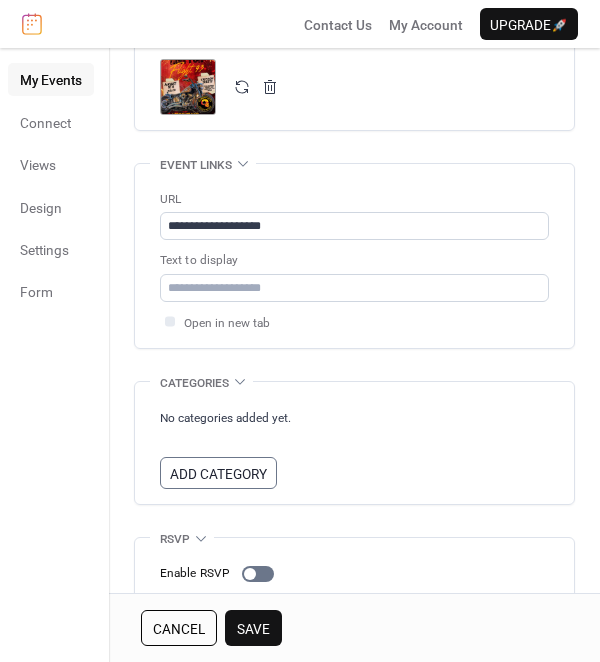 scroll, scrollTop: 1025, scrollLeft: 0, axis: vertical 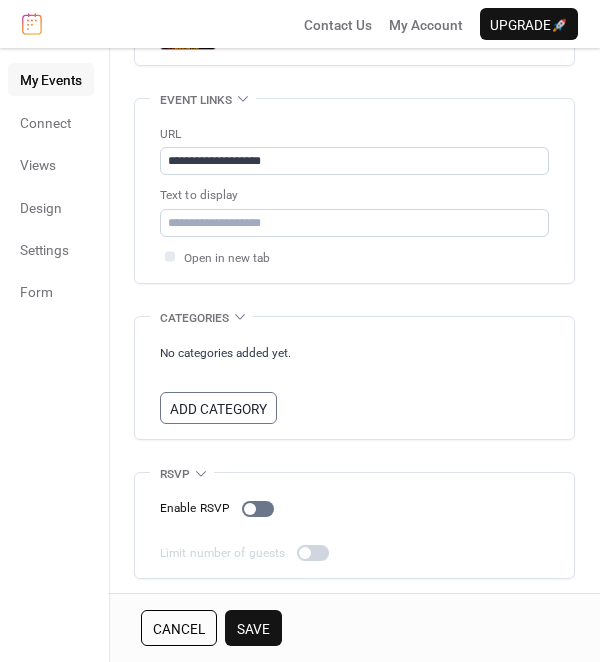 click on "Save" at bounding box center (253, 629) 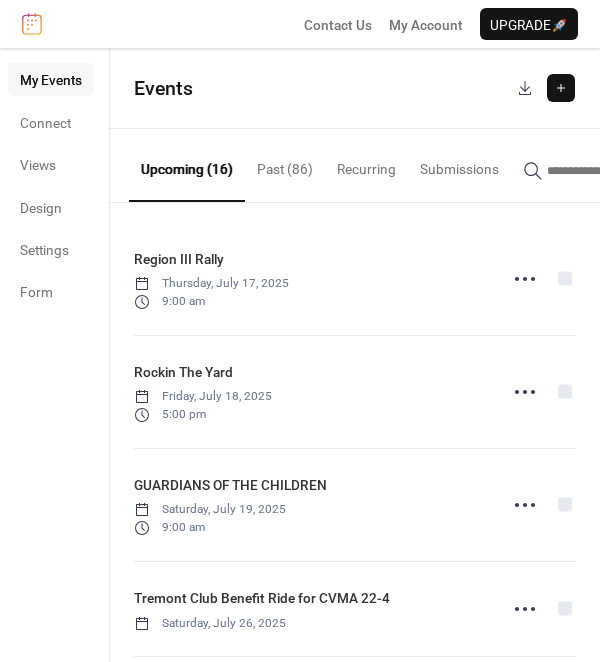 click on "Saturday, July 26, 2025" at bounding box center (210, 624) 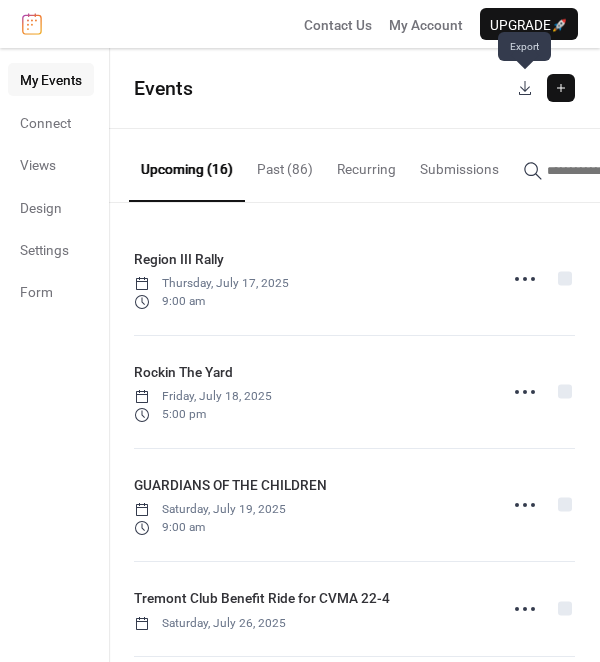 click at bounding box center (525, 88) 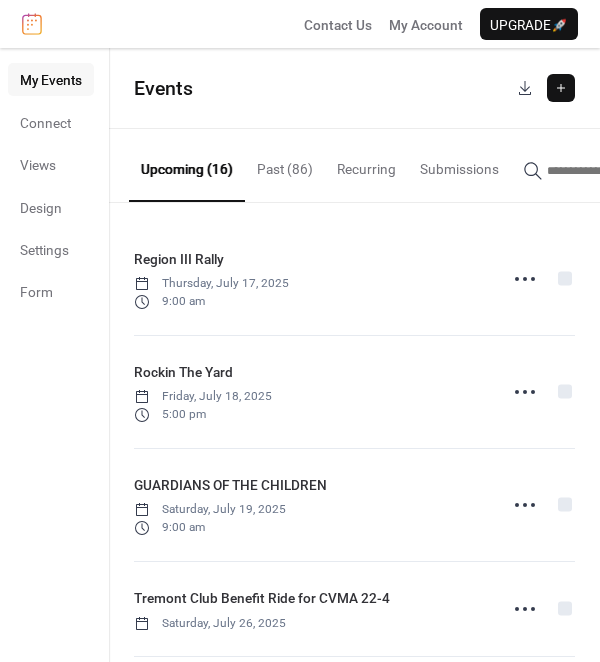 click at bounding box center [561, 88] 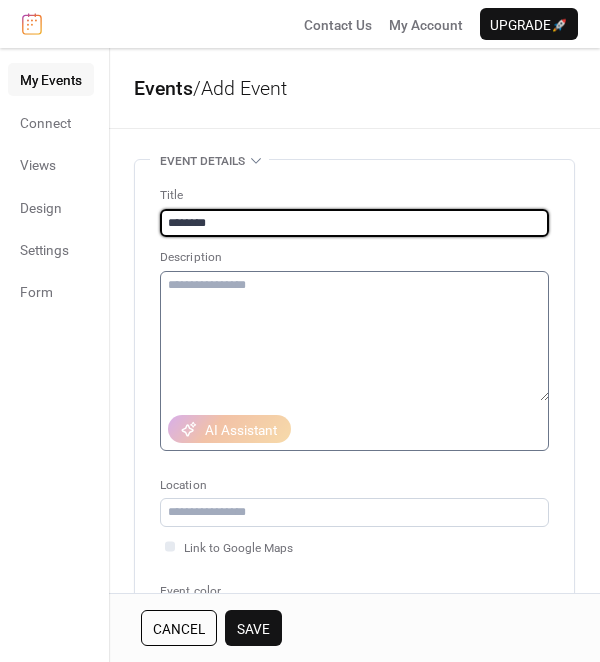 type on "********" 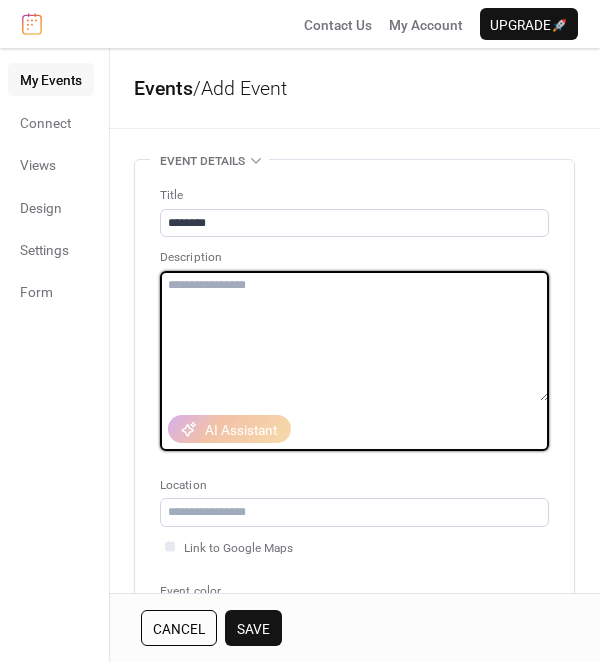 click at bounding box center [354, 336] 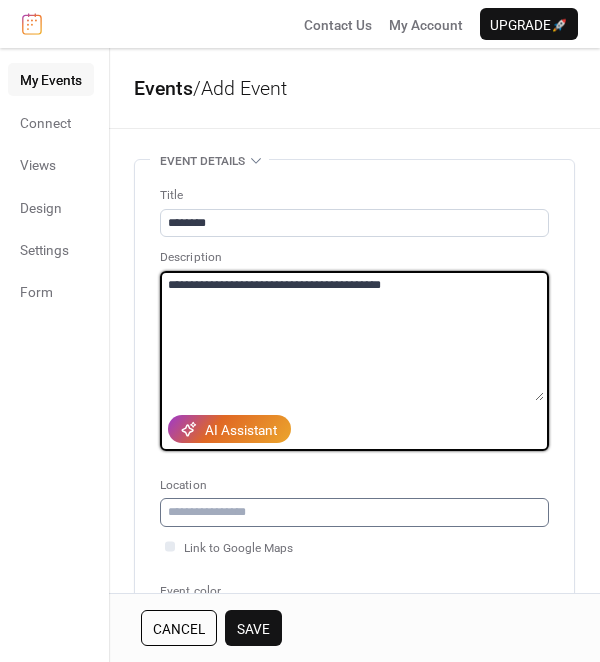 type on "**********" 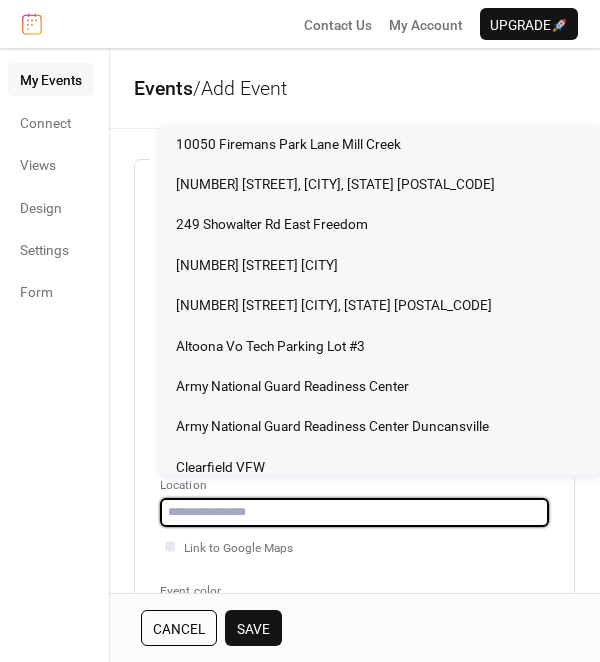 click at bounding box center (354, 512) 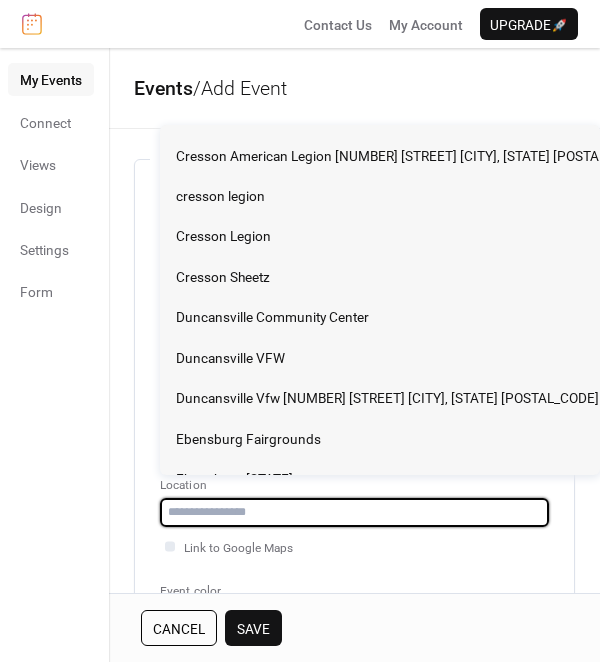 scroll, scrollTop: 392, scrollLeft: 0, axis: vertical 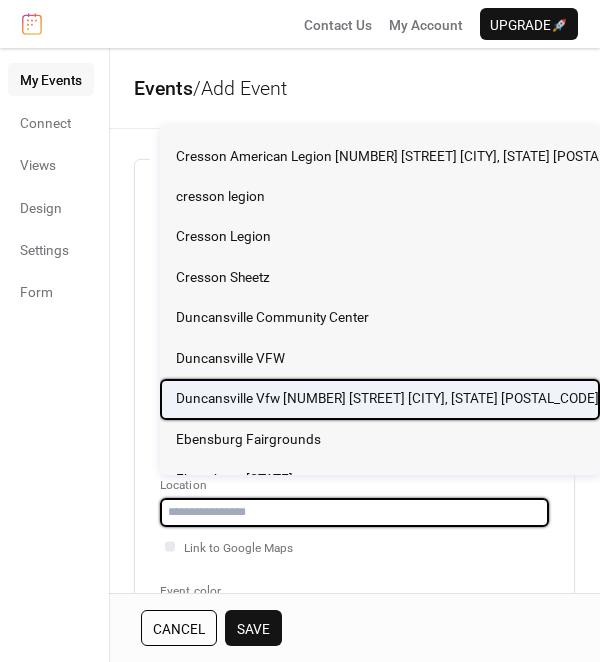 click on "Duncansville Vfw [NUMBER] [STREET] [CITY], [STATE] [POSTAL_CODE]" at bounding box center [380, 399] 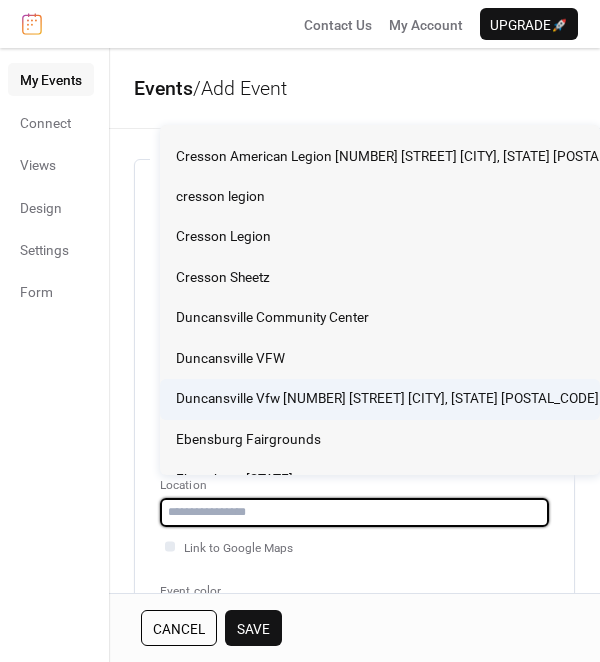 type on "**********" 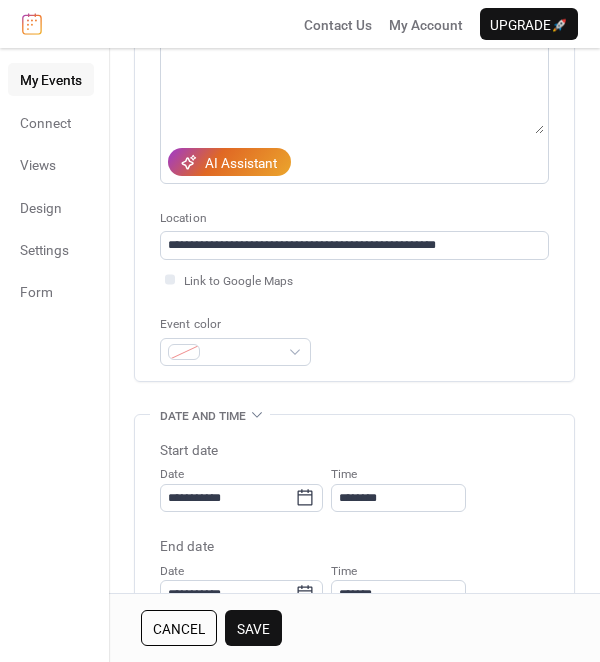 scroll, scrollTop: 268, scrollLeft: 0, axis: vertical 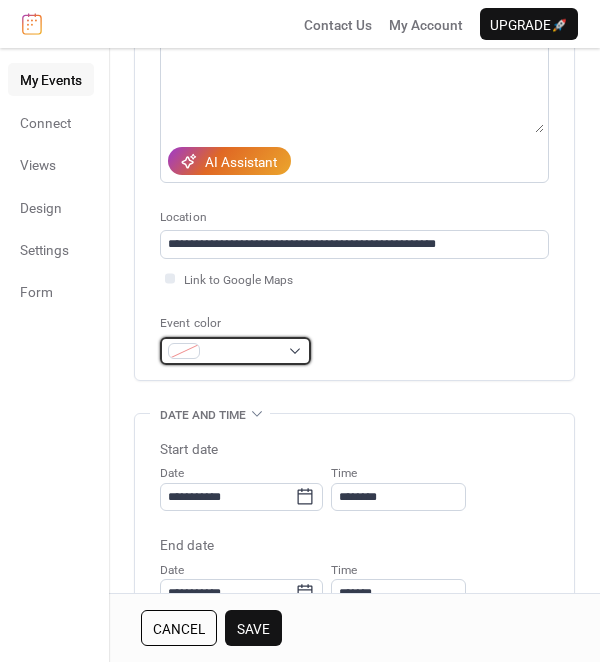 click at bounding box center (235, 351) 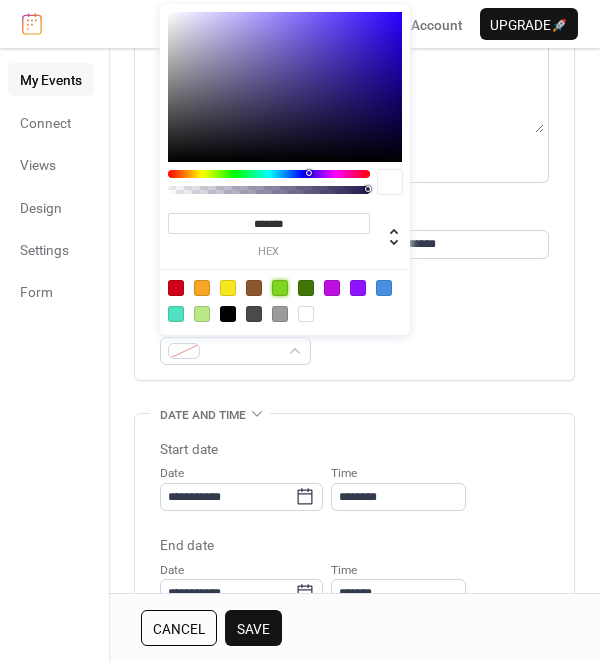click at bounding box center [280, 288] 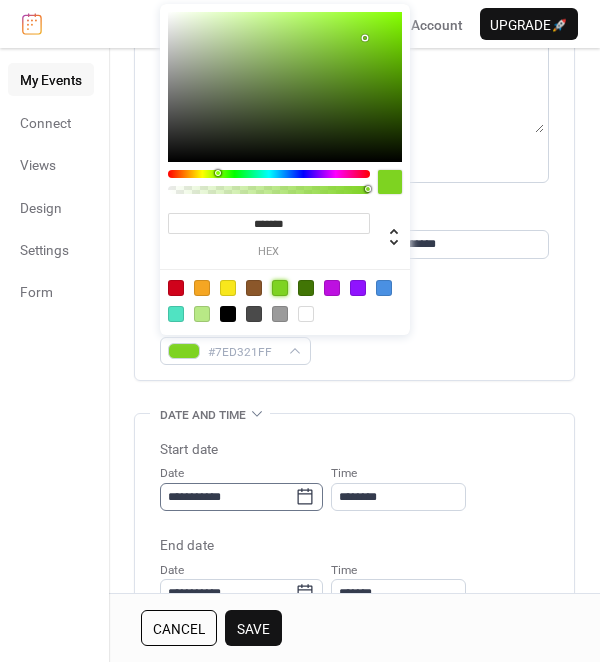 click 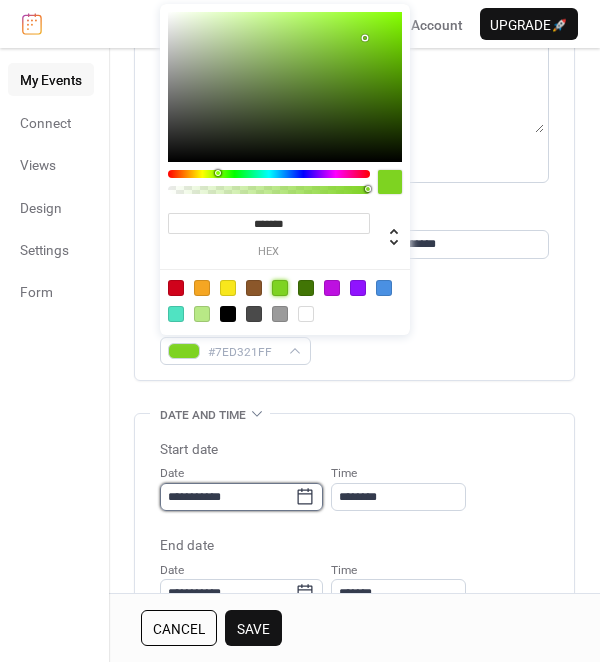click on "**********" at bounding box center [227, 497] 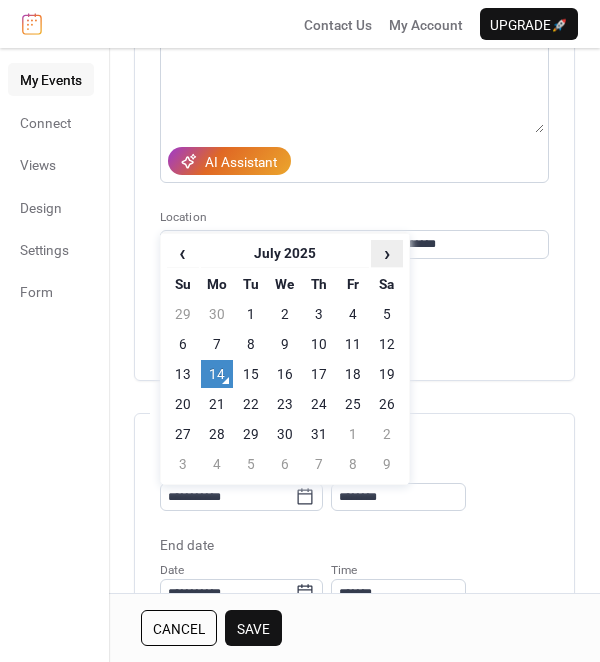 click on "›" at bounding box center (387, 253) 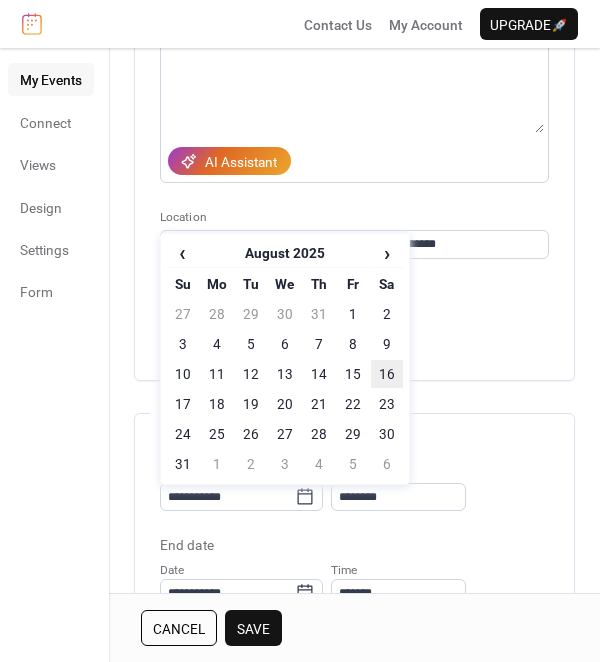 click on "16" at bounding box center [387, 374] 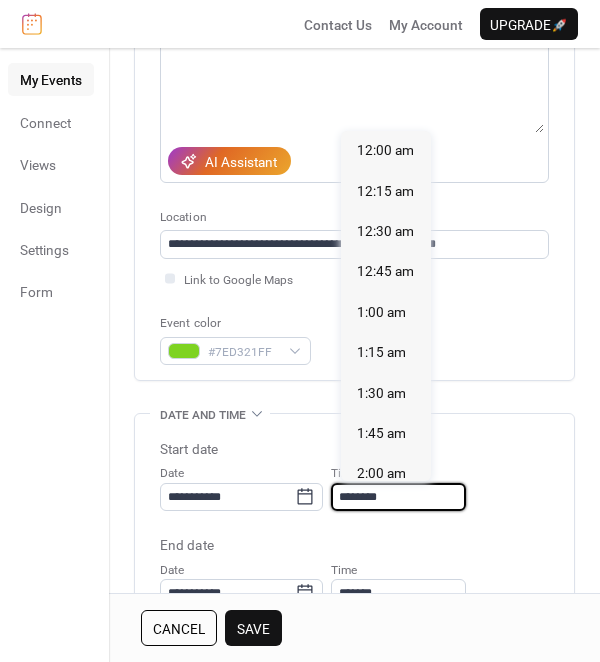 scroll, scrollTop: 1939, scrollLeft: 0, axis: vertical 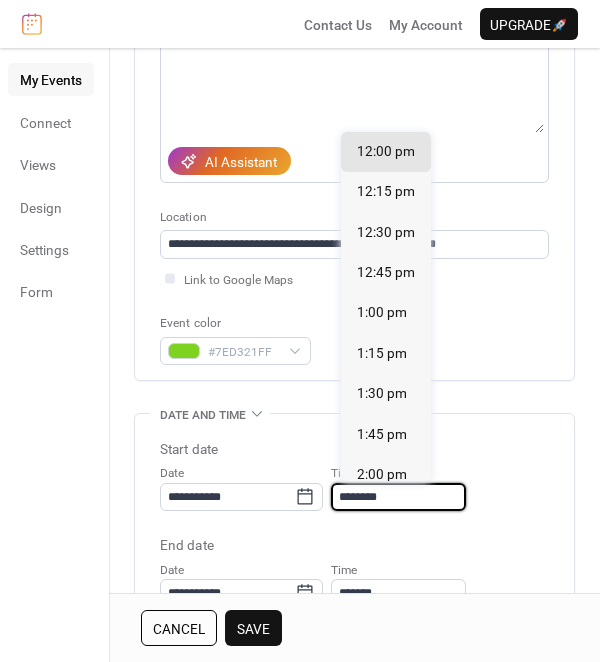 click on "********" at bounding box center (398, 497) 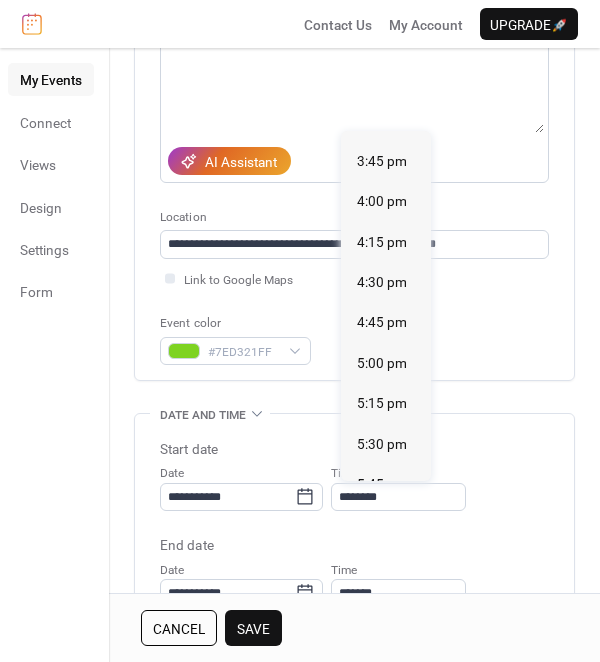 scroll, scrollTop: 2580, scrollLeft: 0, axis: vertical 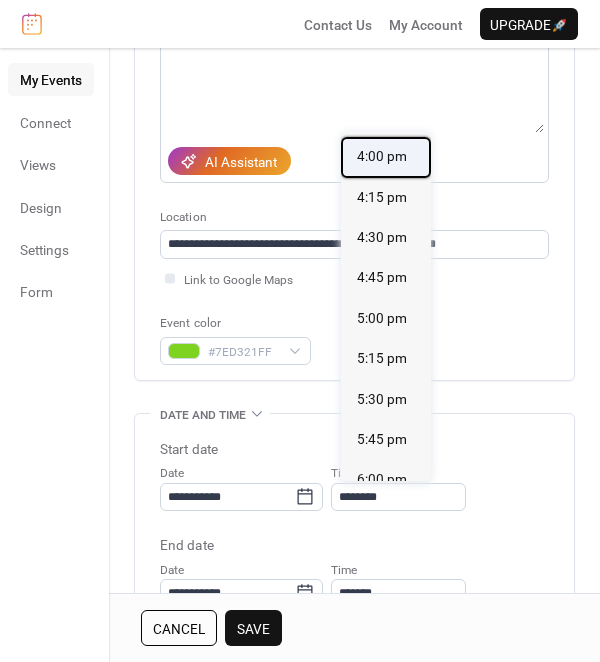 click on "4:00 pm" at bounding box center (382, 156) 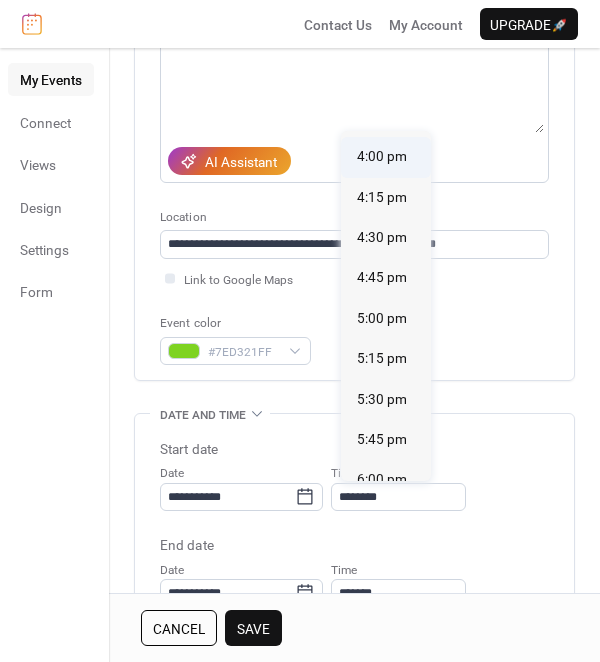 type on "*******" 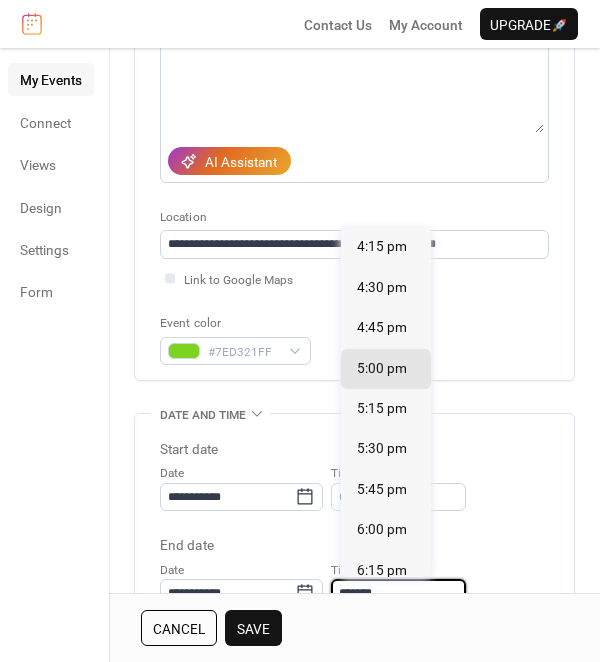click on "*******" at bounding box center [398, 593] 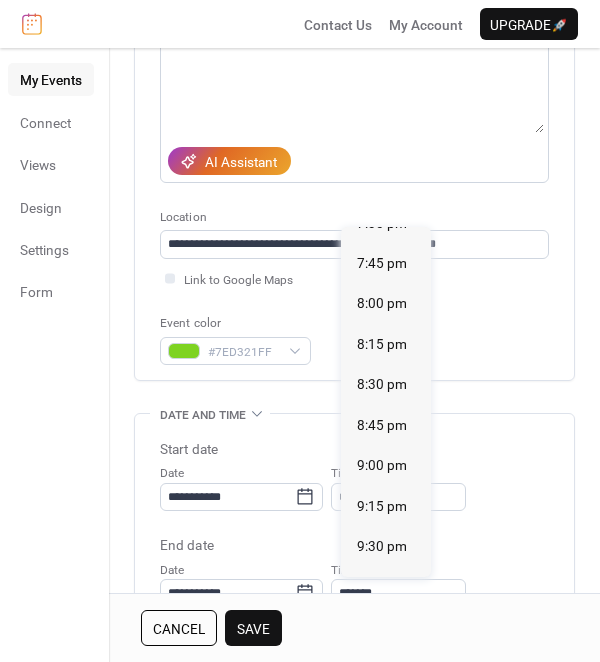 scroll, scrollTop: 556, scrollLeft: 0, axis: vertical 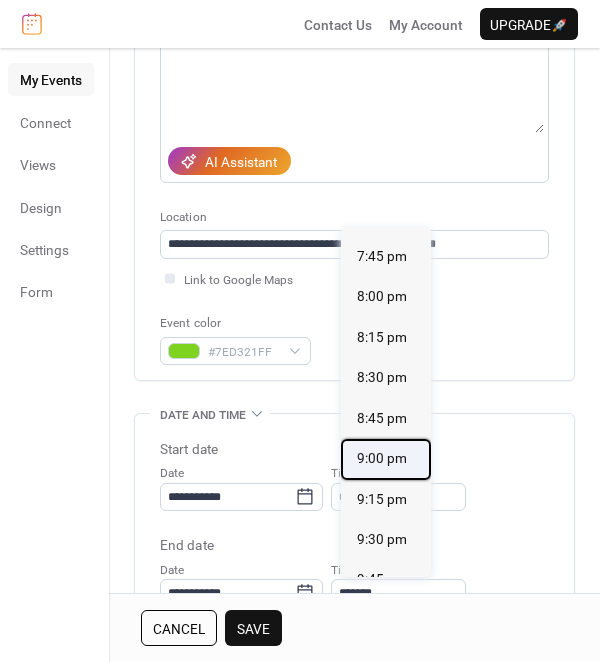 click on "9:00 pm" at bounding box center (382, 458) 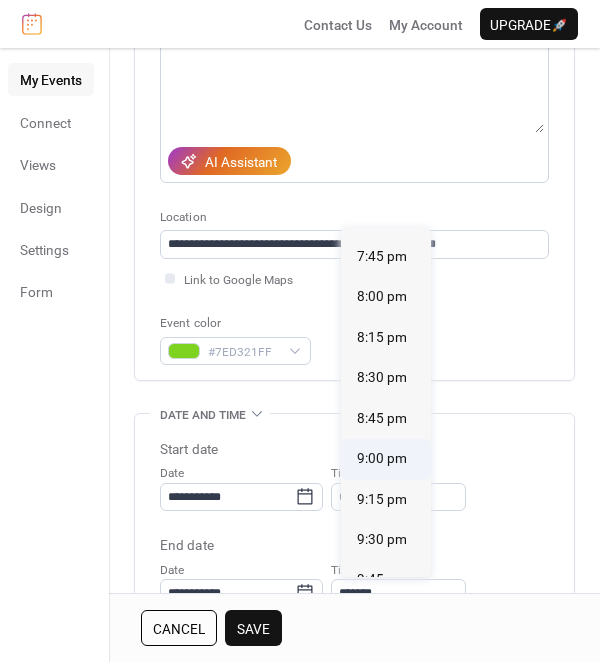 type on "*******" 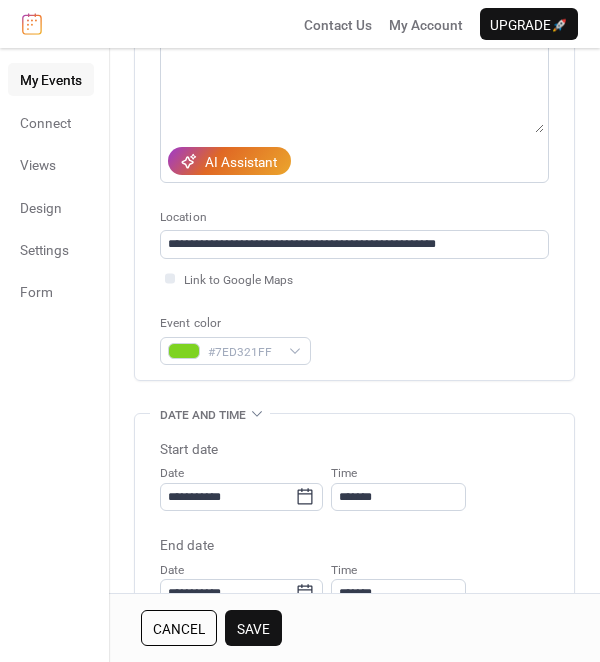 click on "**********" at bounding box center (354, 561) 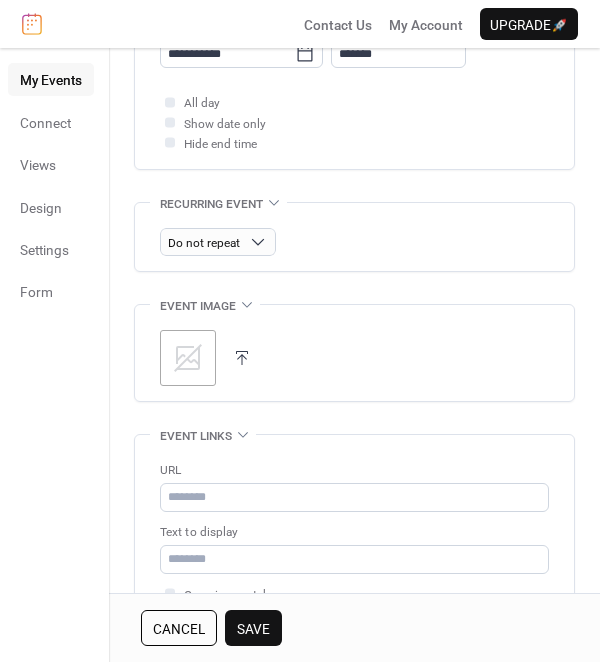 scroll, scrollTop: 804, scrollLeft: 0, axis: vertical 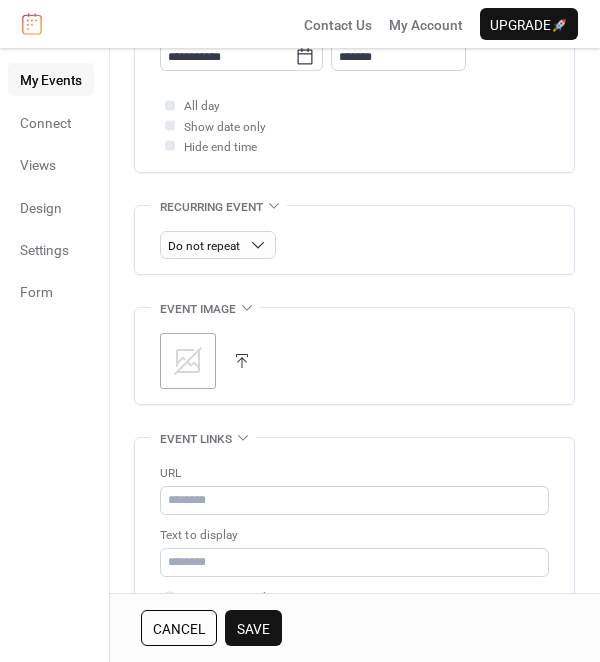 click at bounding box center (242, 361) 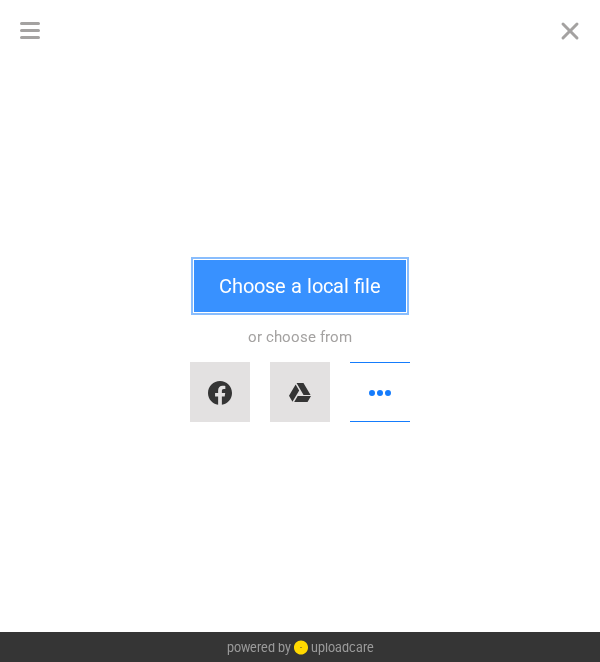 click on "Choose a local file" at bounding box center [300, 286] 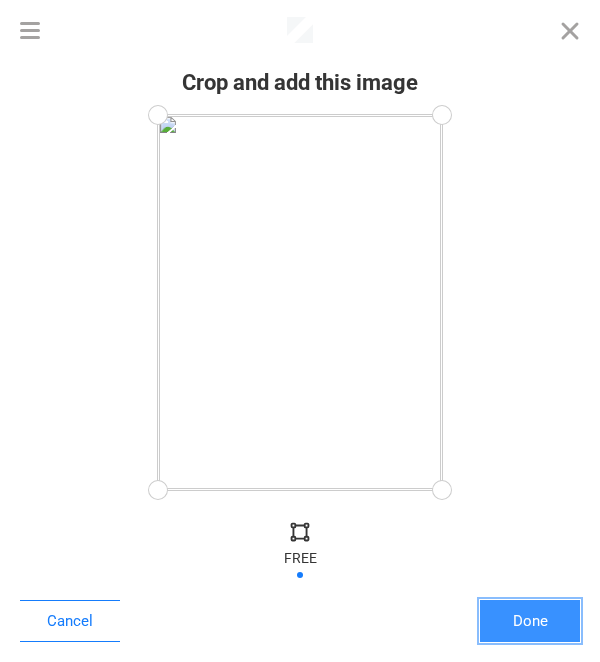 click on "Done" at bounding box center (530, 621) 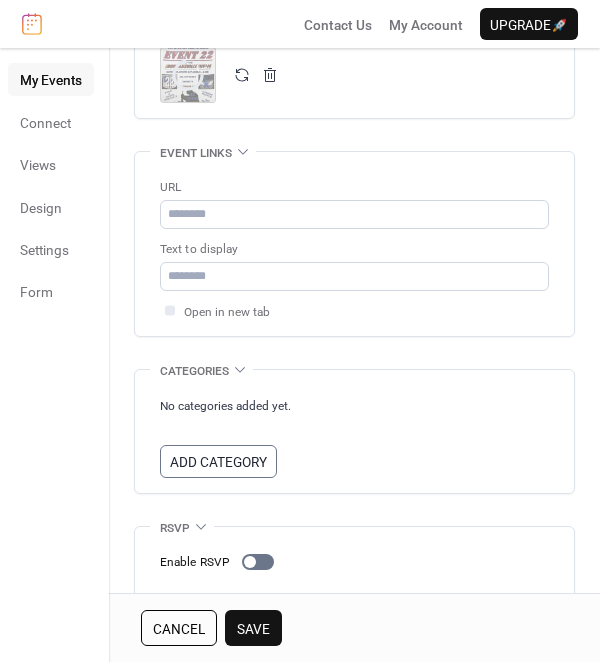scroll, scrollTop: 1088, scrollLeft: 0, axis: vertical 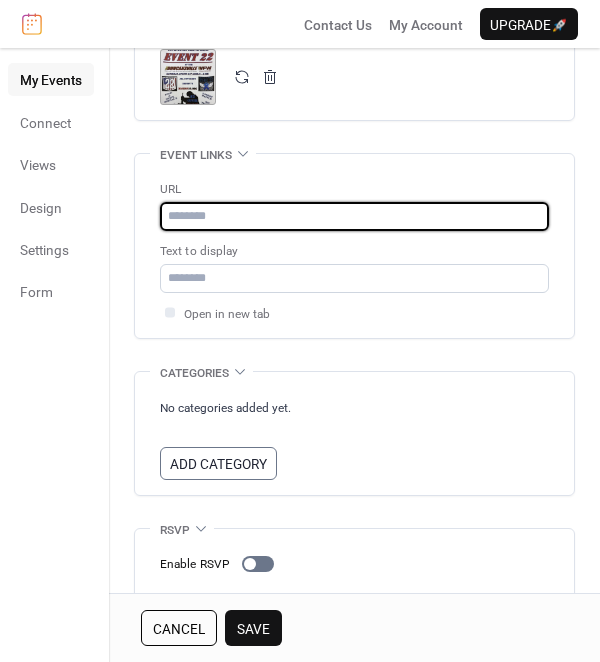 click at bounding box center [354, 216] 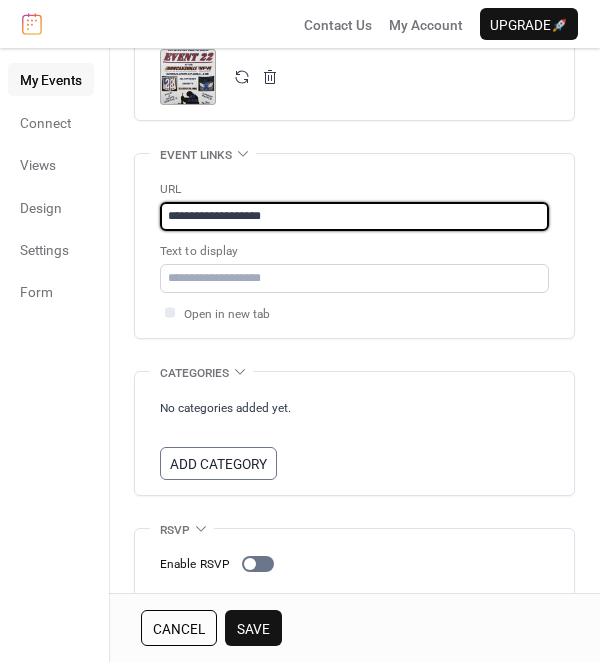 scroll, scrollTop: 1144, scrollLeft: 0, axis: vertical 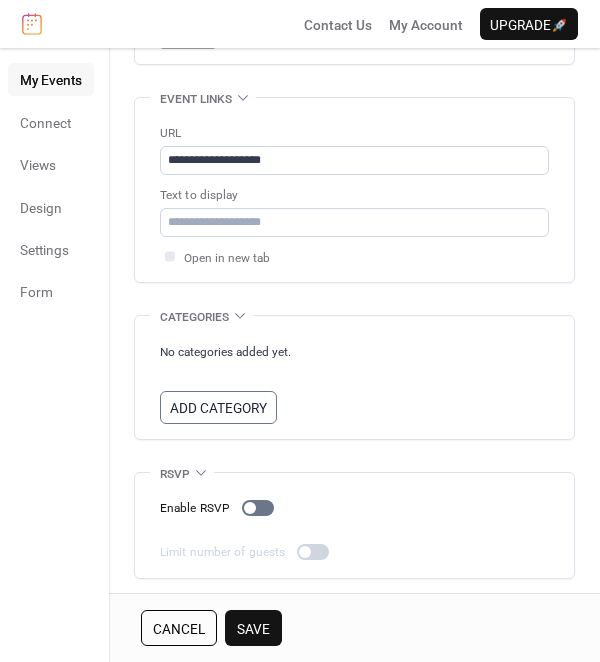 click on "Save" at bounding box center (253, 628) 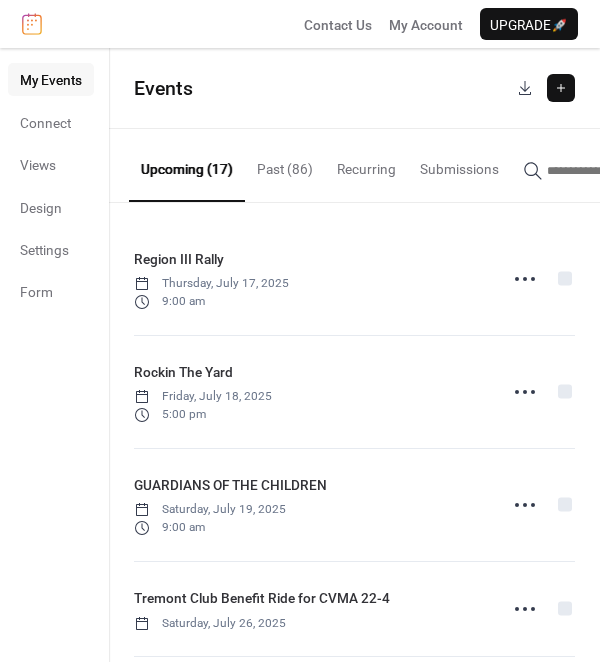 click at bounding box center [561, 88] 